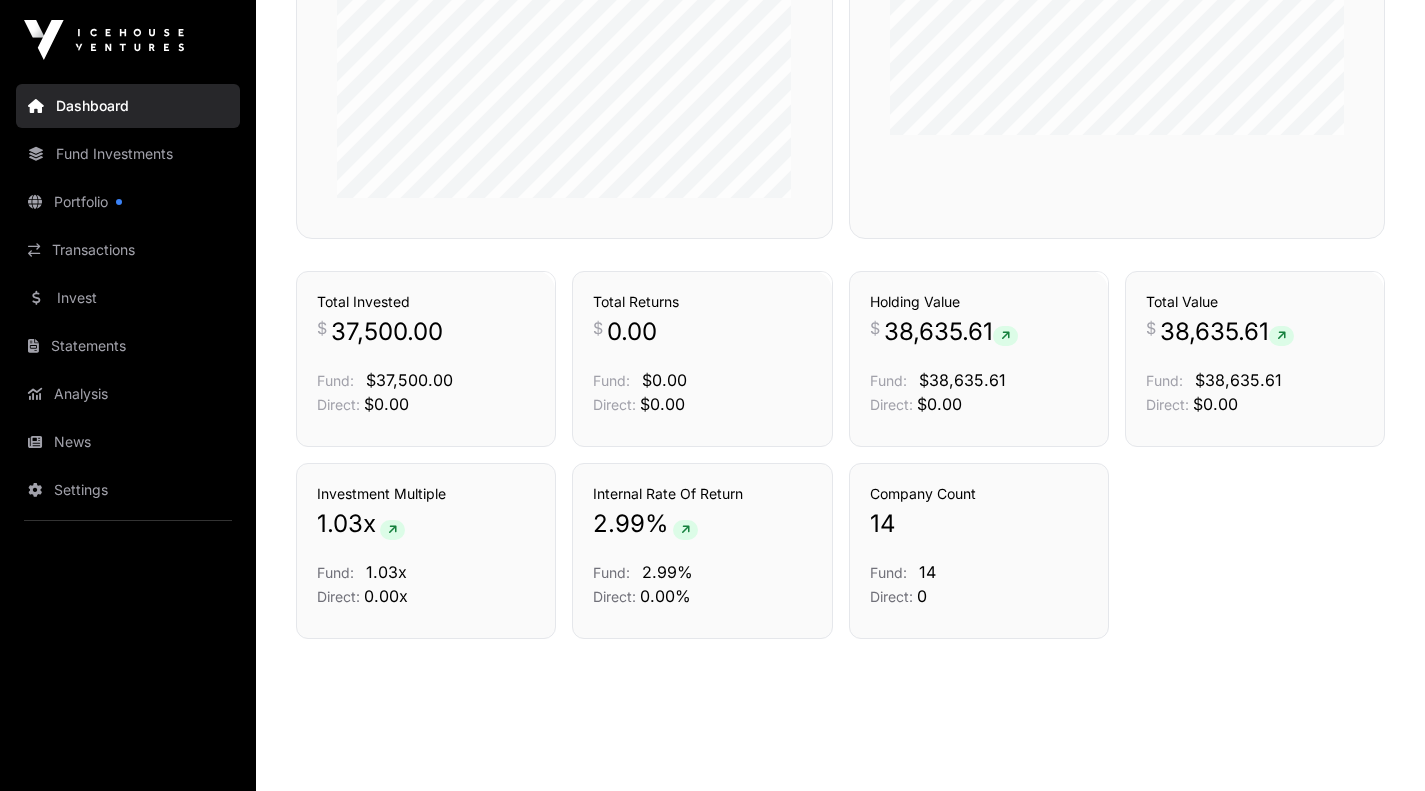 scroll, scrollTop: 1321, scrollLeft: 0, axis: vertical 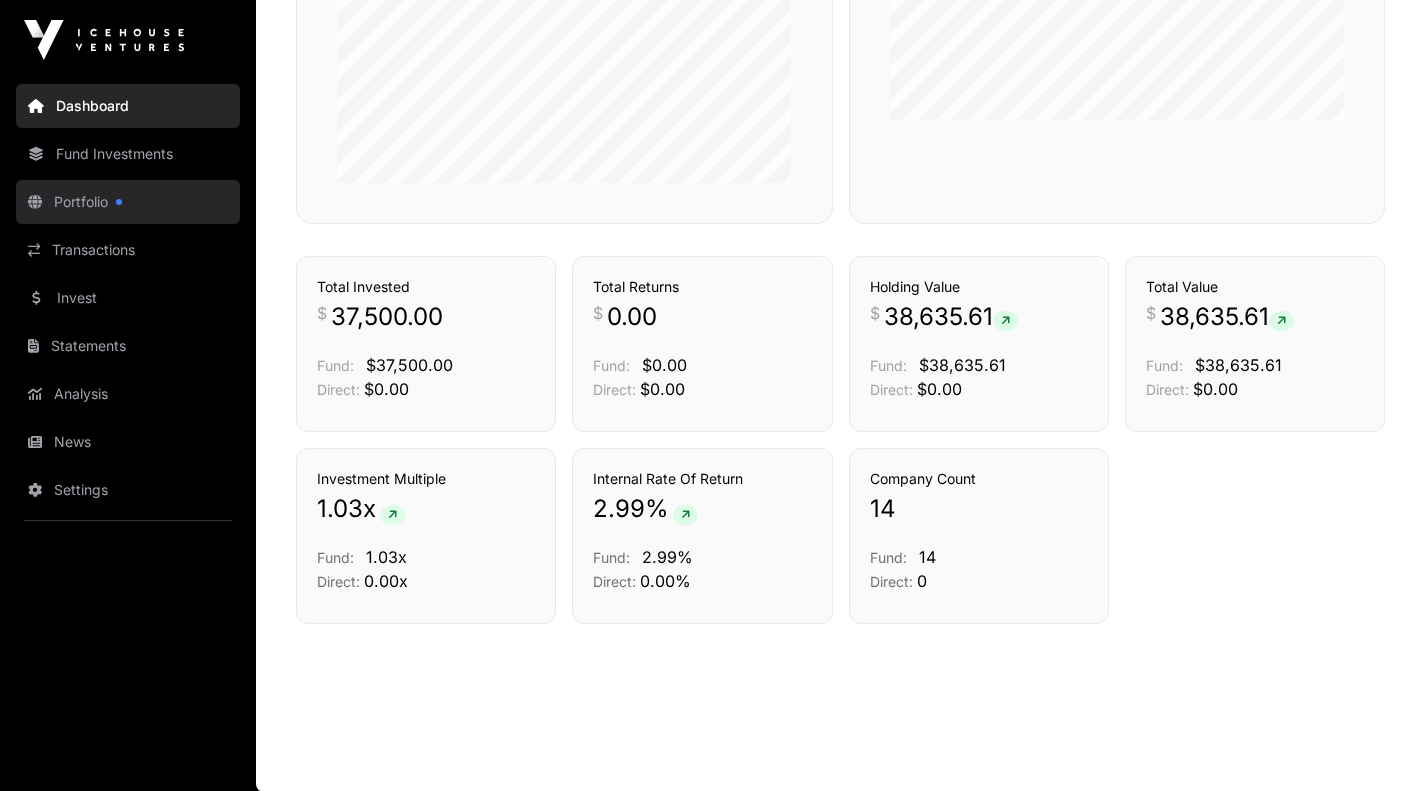 click on "Portfolio" 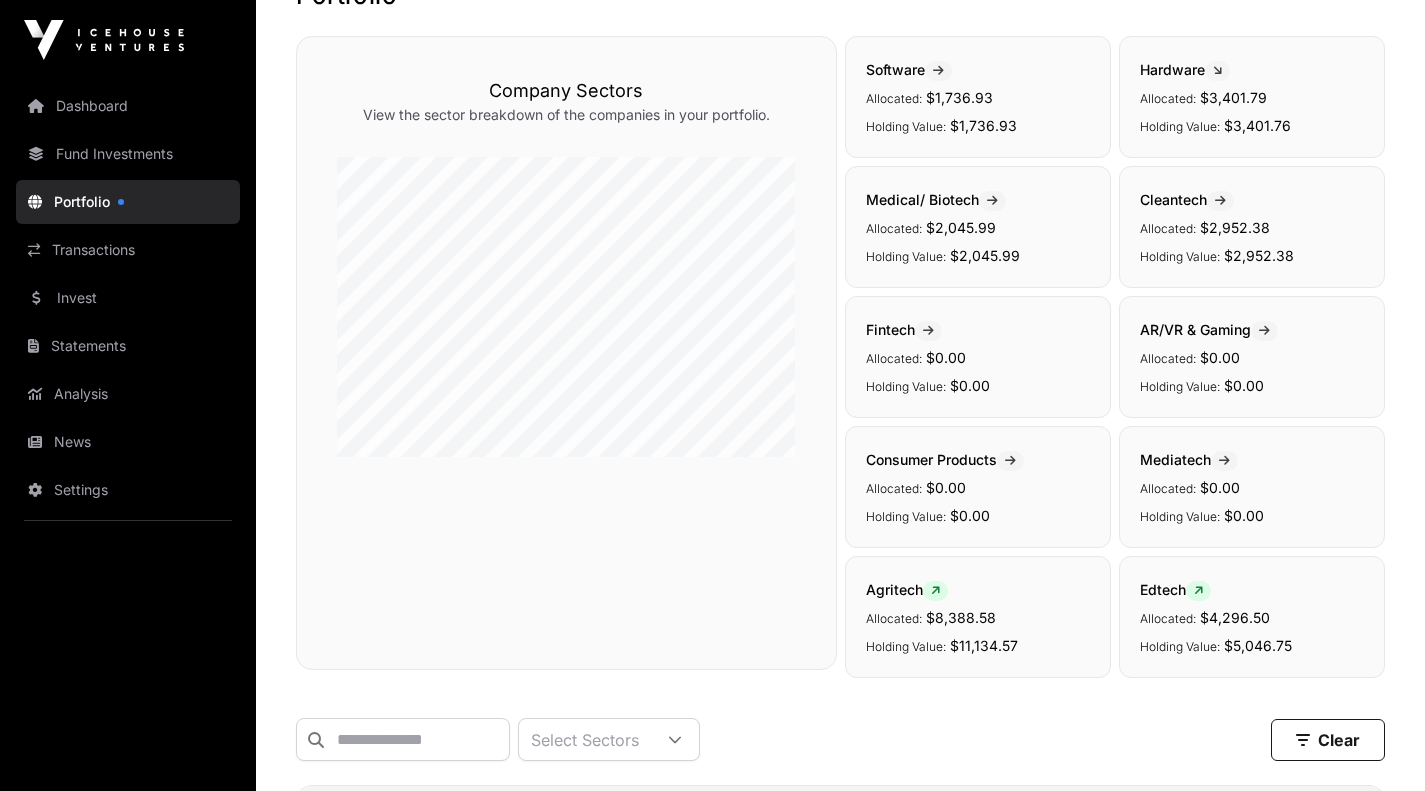 scroll, scrollTop: 0, scrollLeft: 0, axis: both 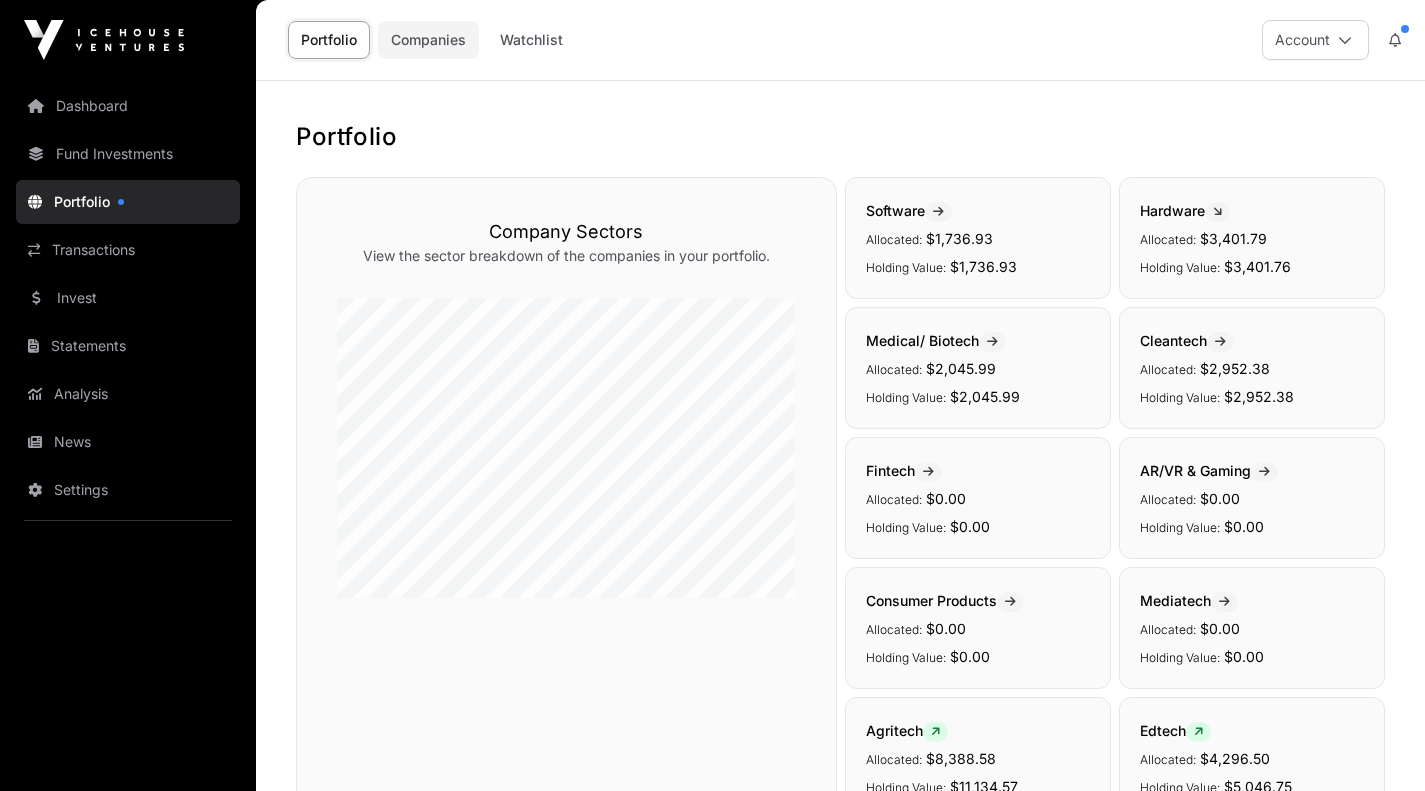 click on "Companies" 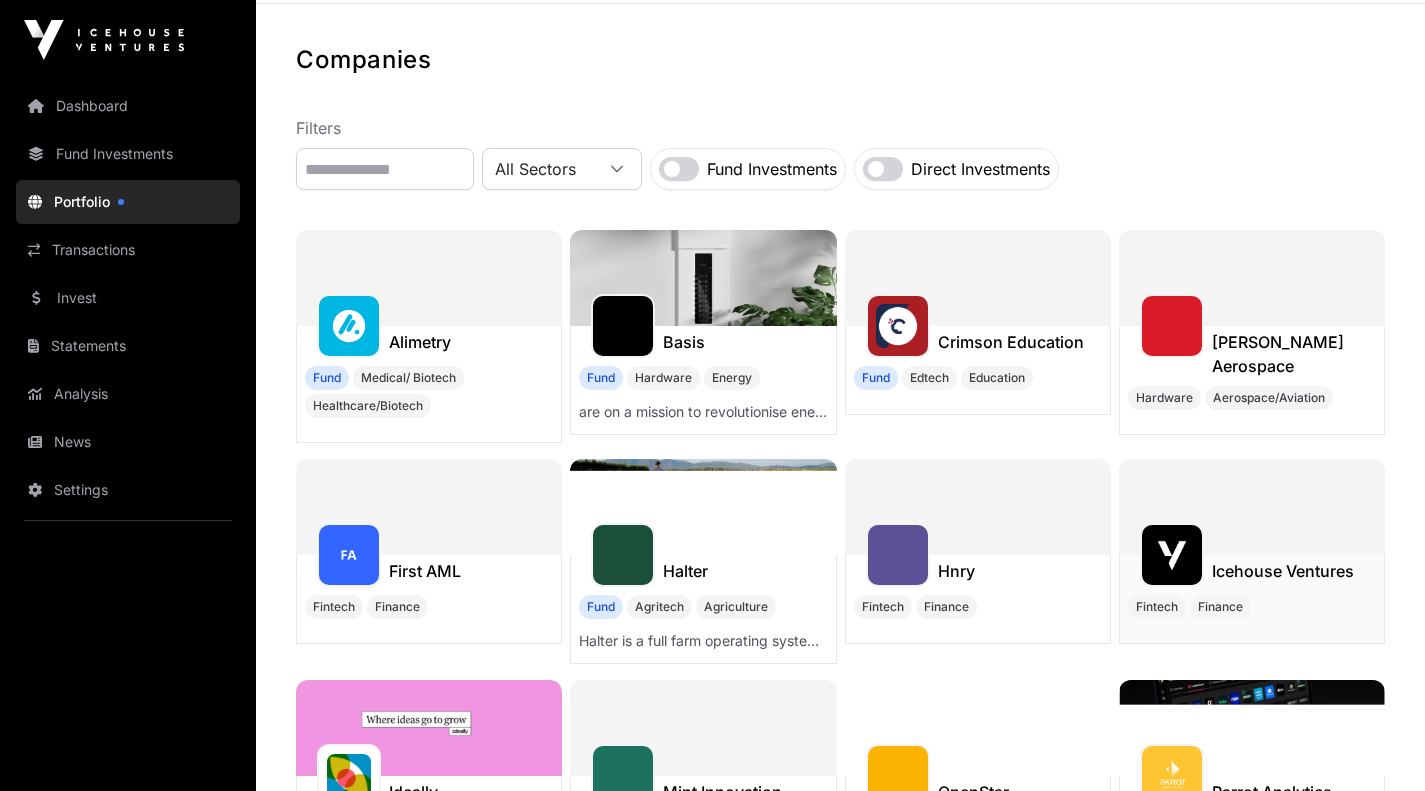 scroll, scrollTop: 76, scrollLeft: 0, axis: vertical 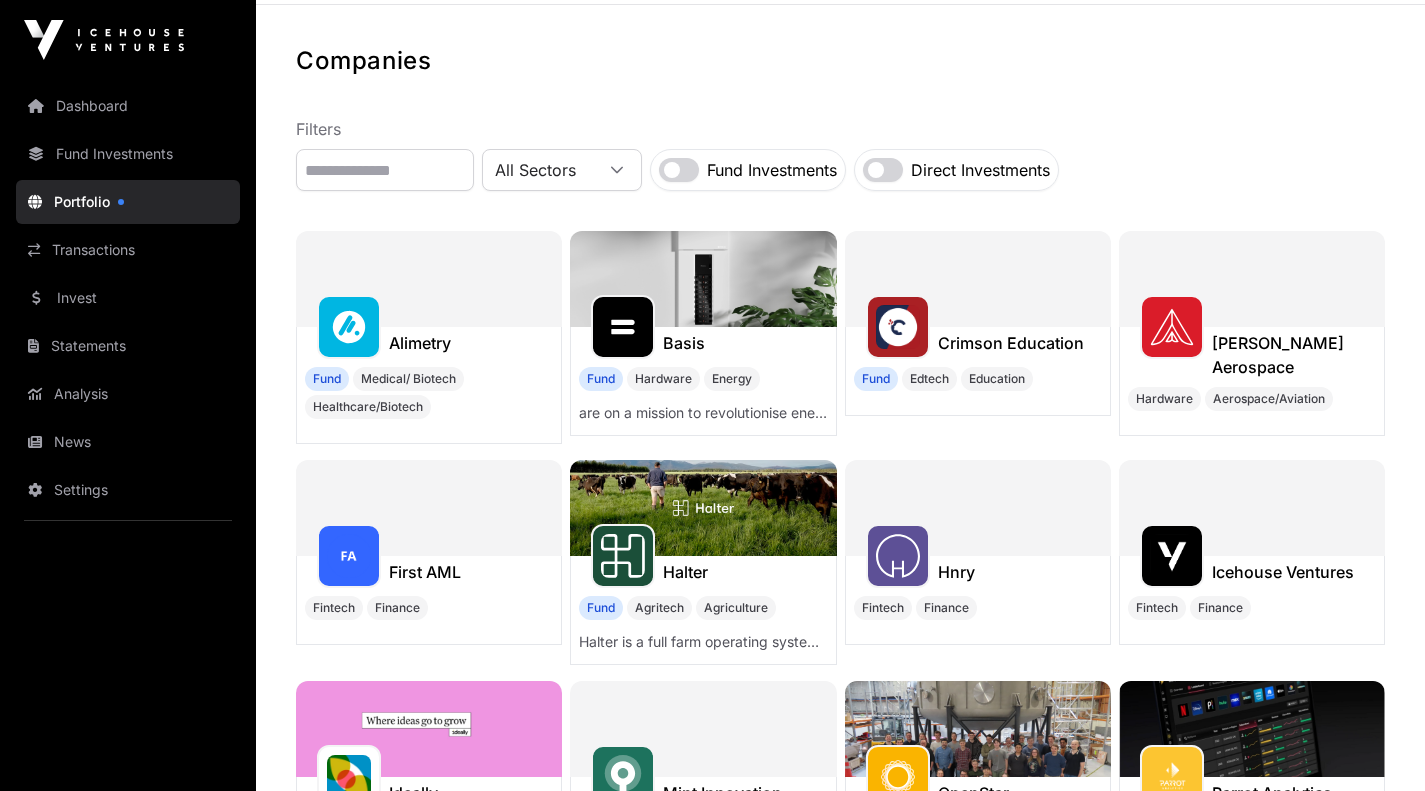 click 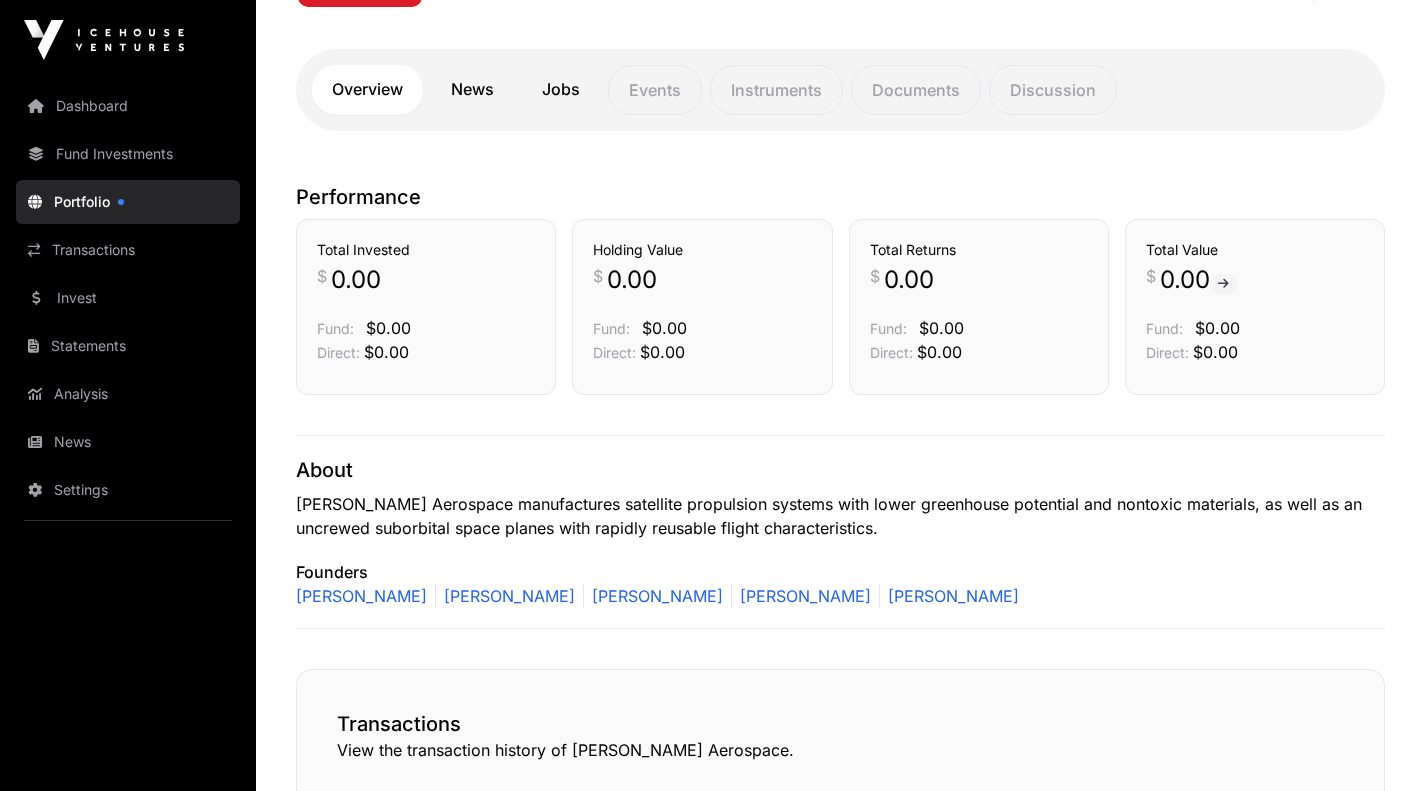 scroll, scrollTop: 0, scrollLeft: 0, axis: both 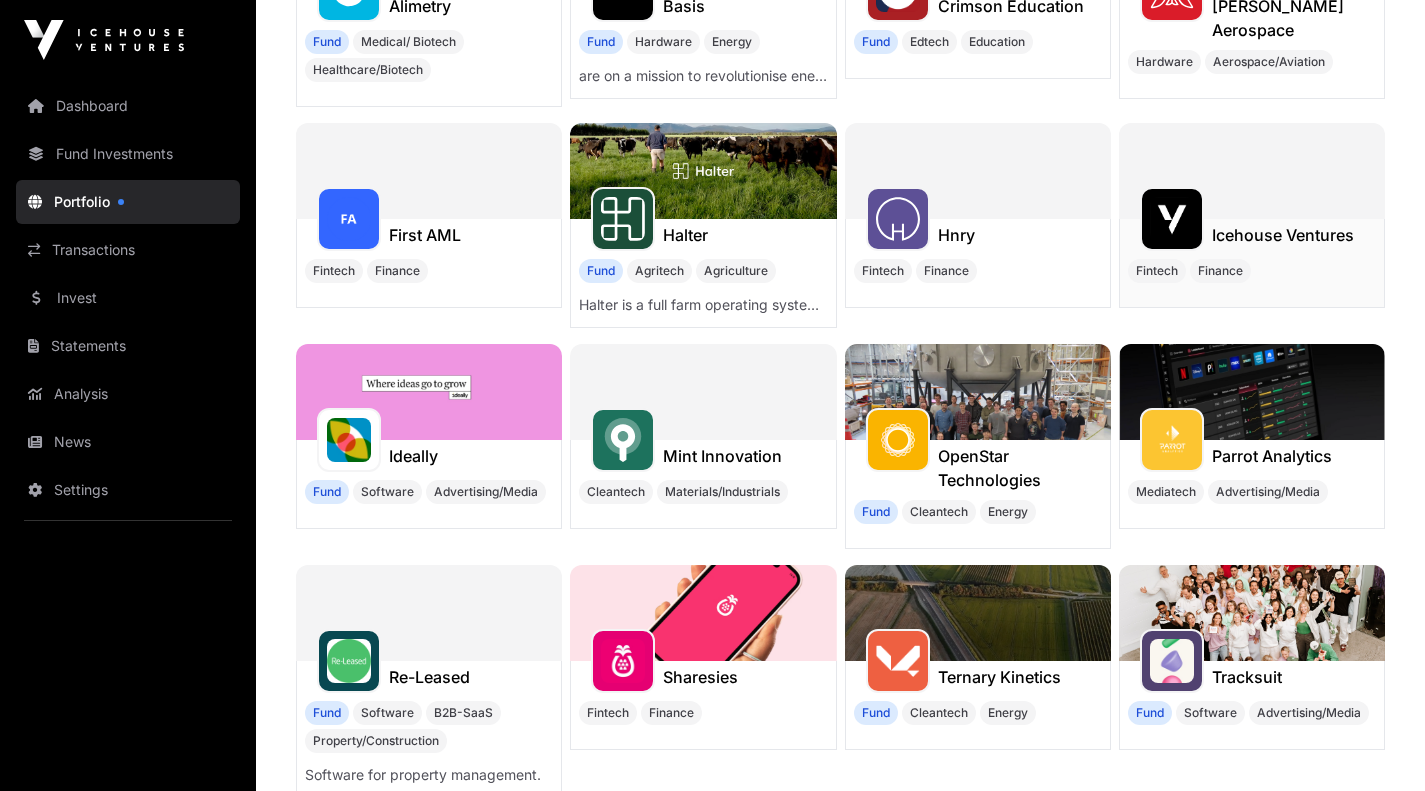 click on "Icehouse Ventures" 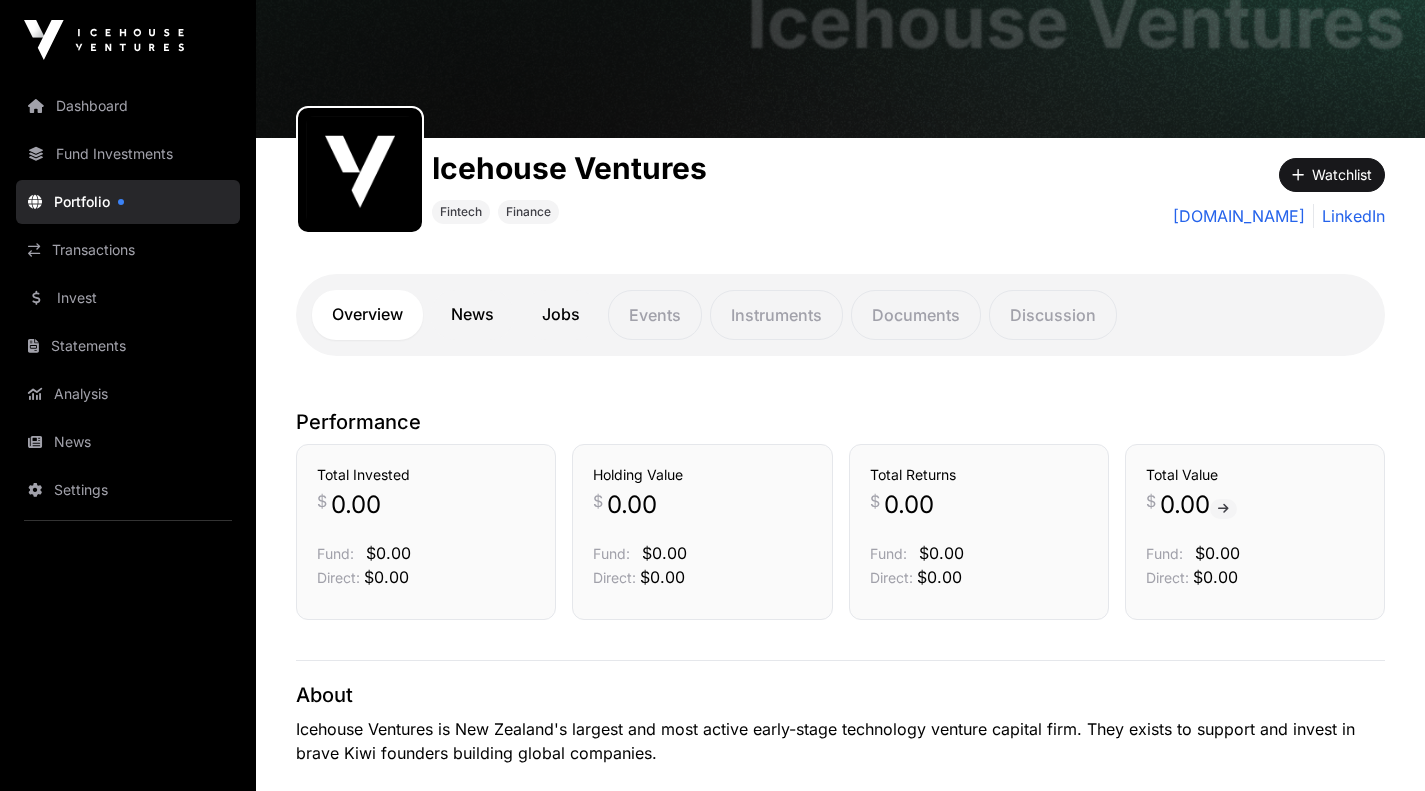 scroll, scrollTop: 133, scrollLeft: 0, axis: vertical 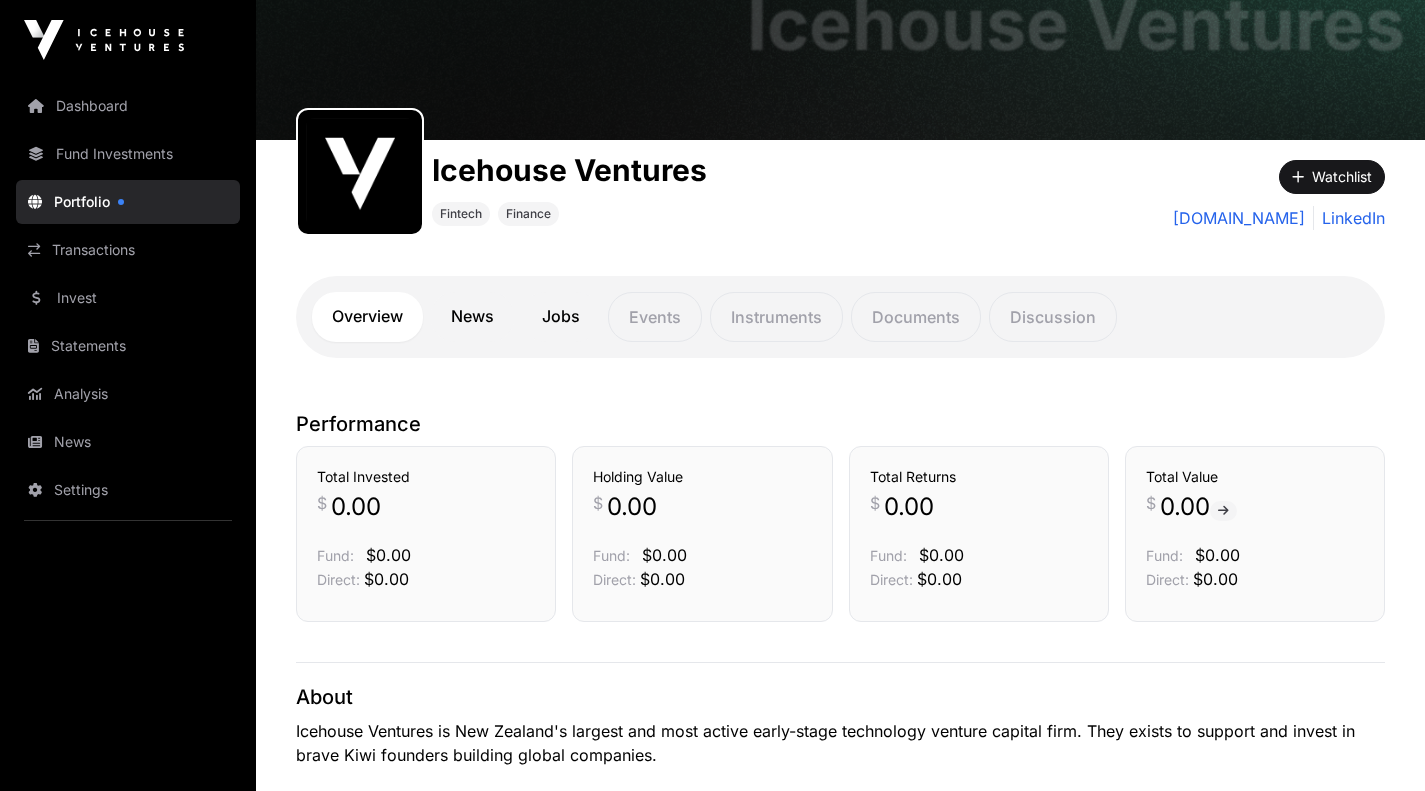 click on "Portfolio" 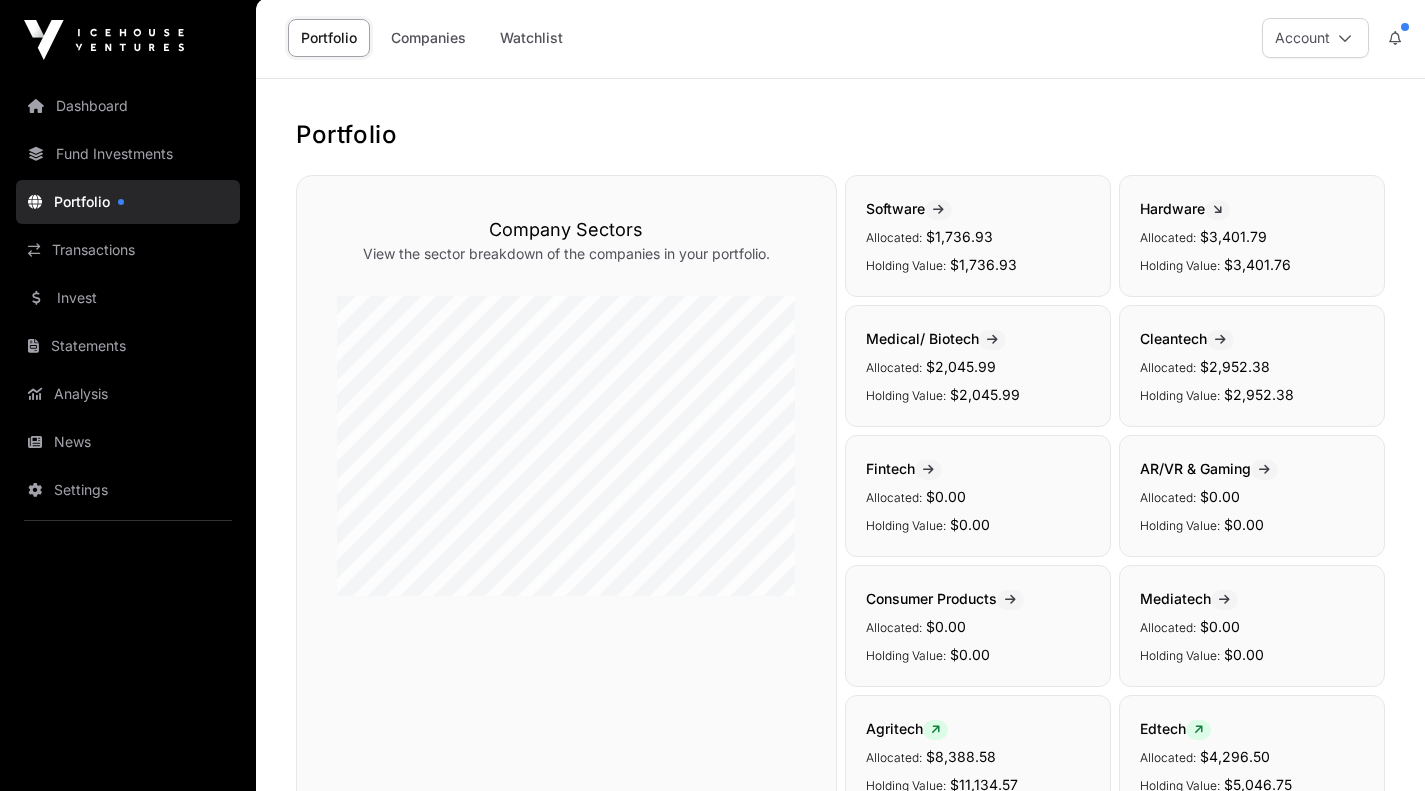 scroll, scrollTop: 0, scrollLeft: 0, axis: both 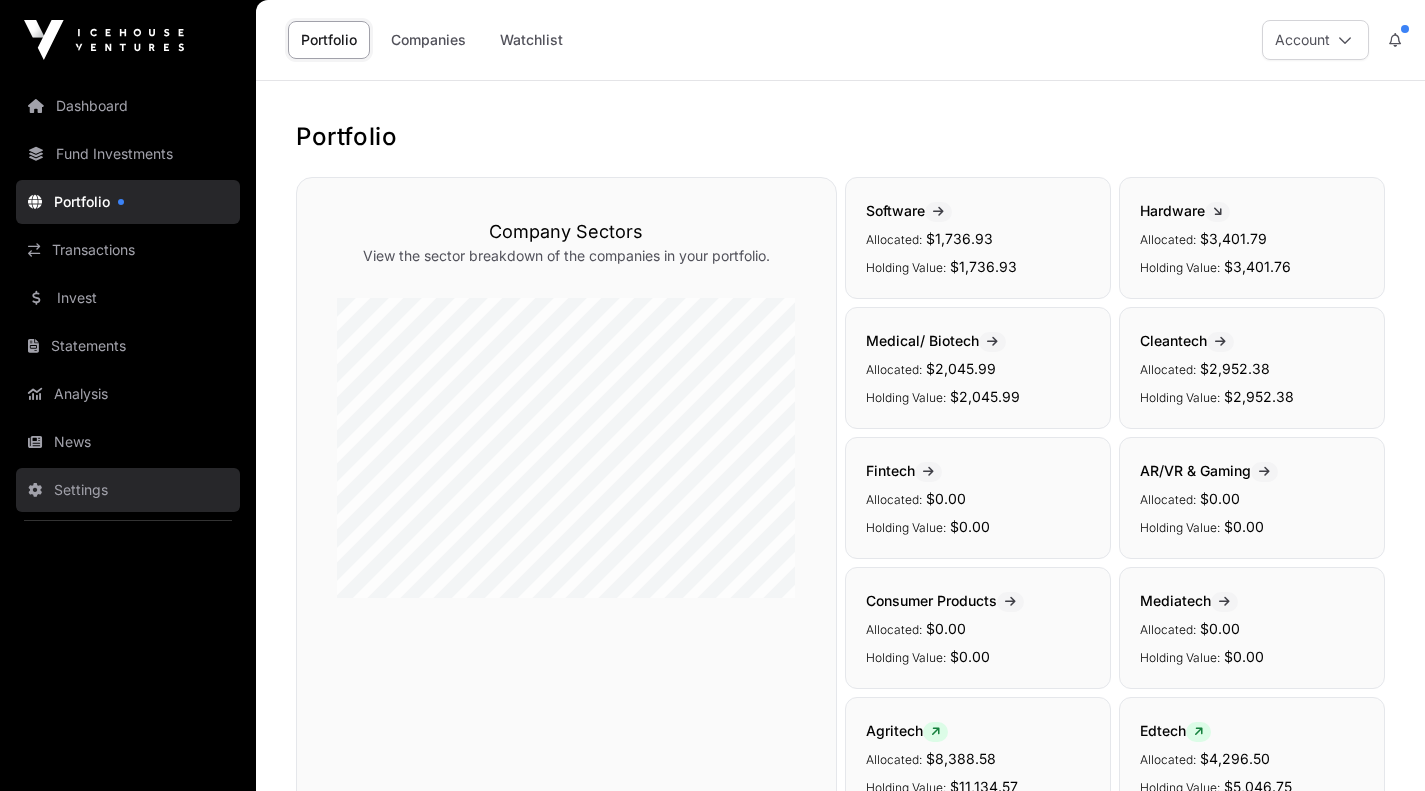 click on "Settings" 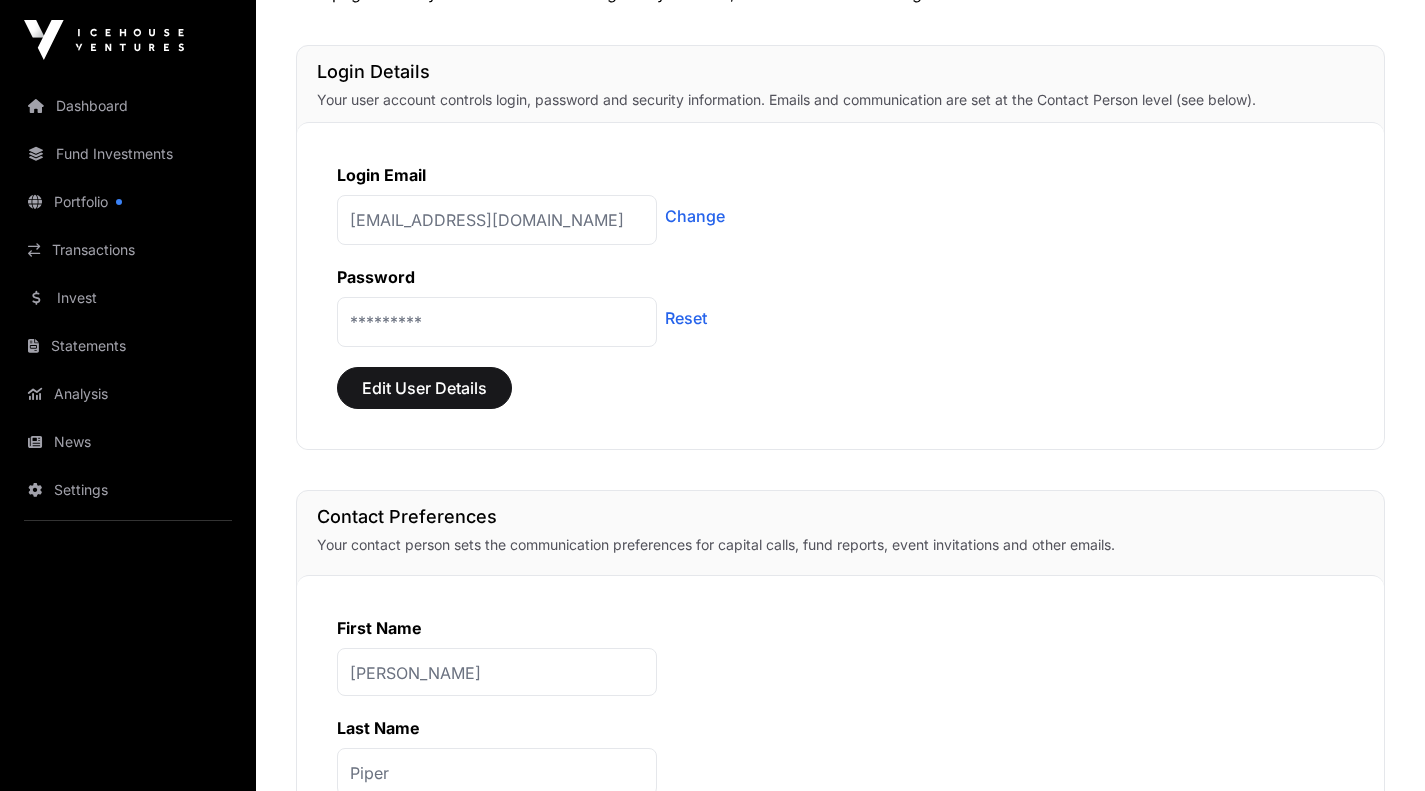 scroll, scrollTop: 0, scrollLeft: 0, axis: both 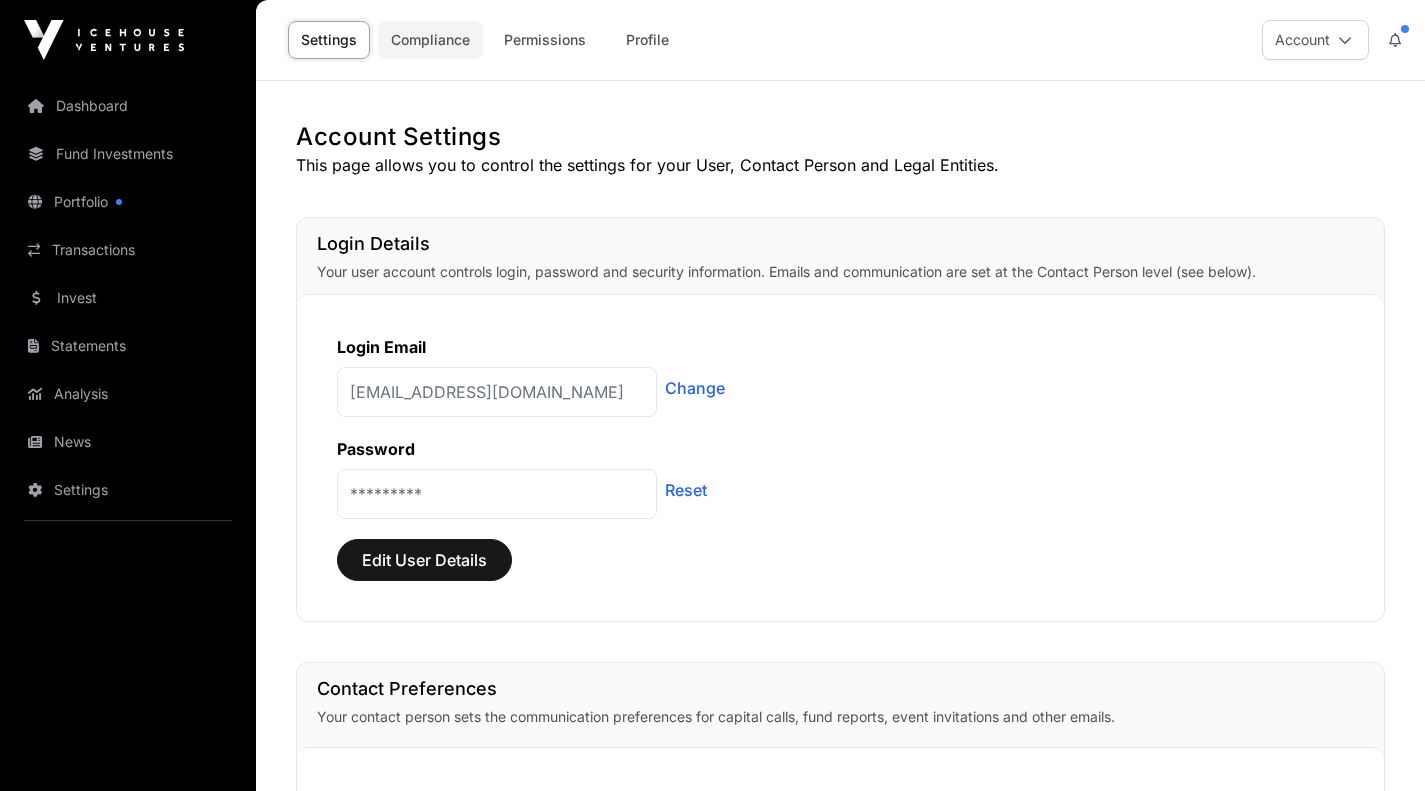 click on "Compliance" 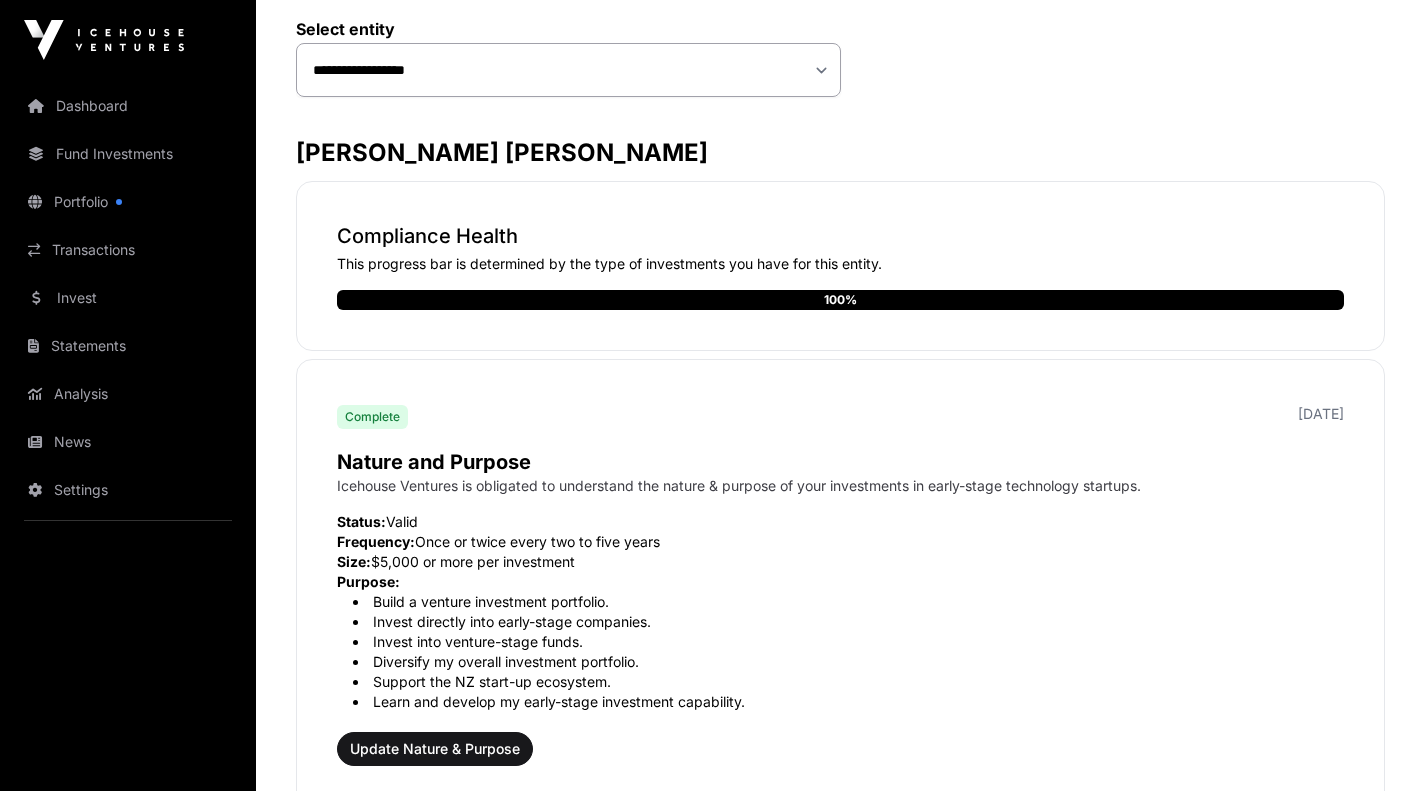 scroll, scrollTop: 0, scrollLeft: 0, axis: both 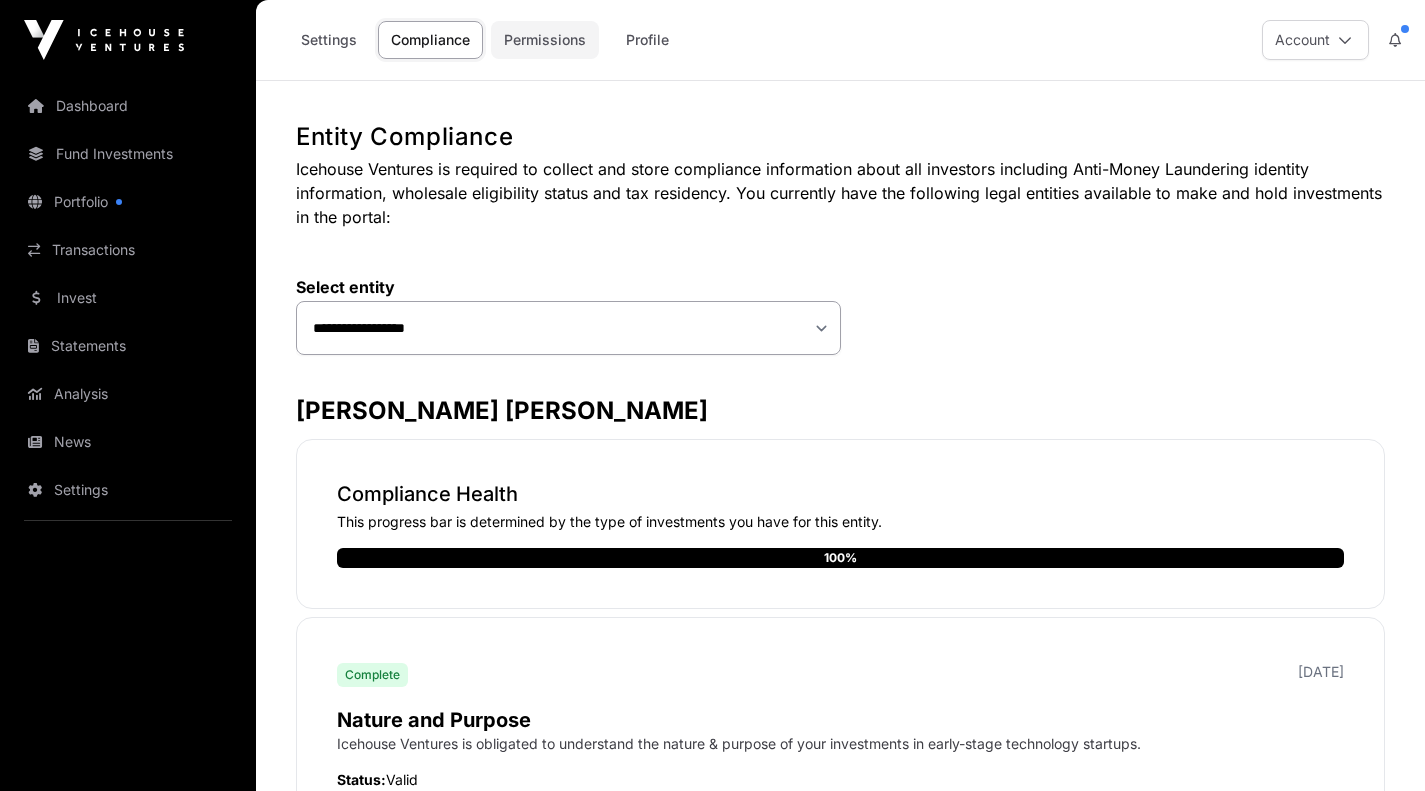 click on "Permissions" 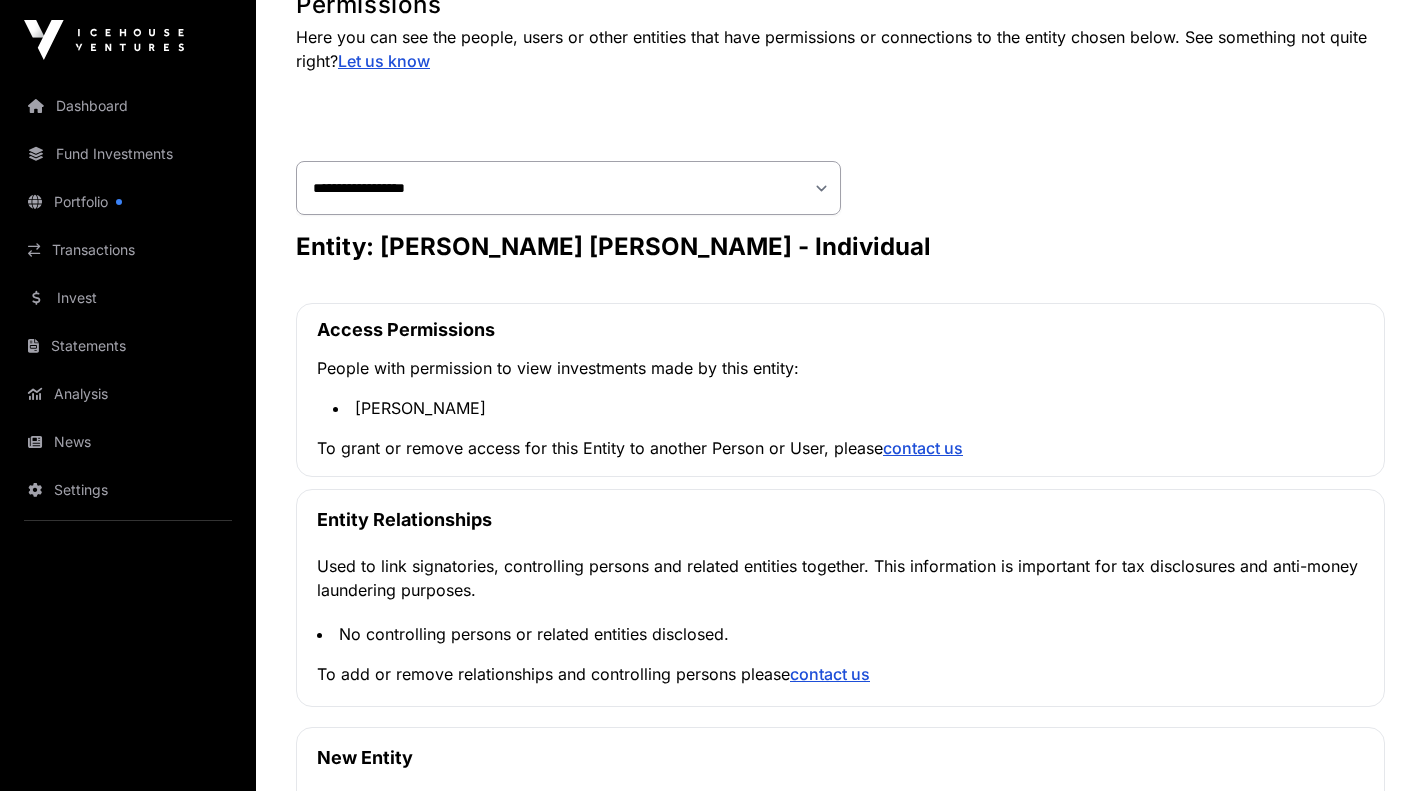 scroll, scrollTop: 0, scrollLeft: 0, axis: both 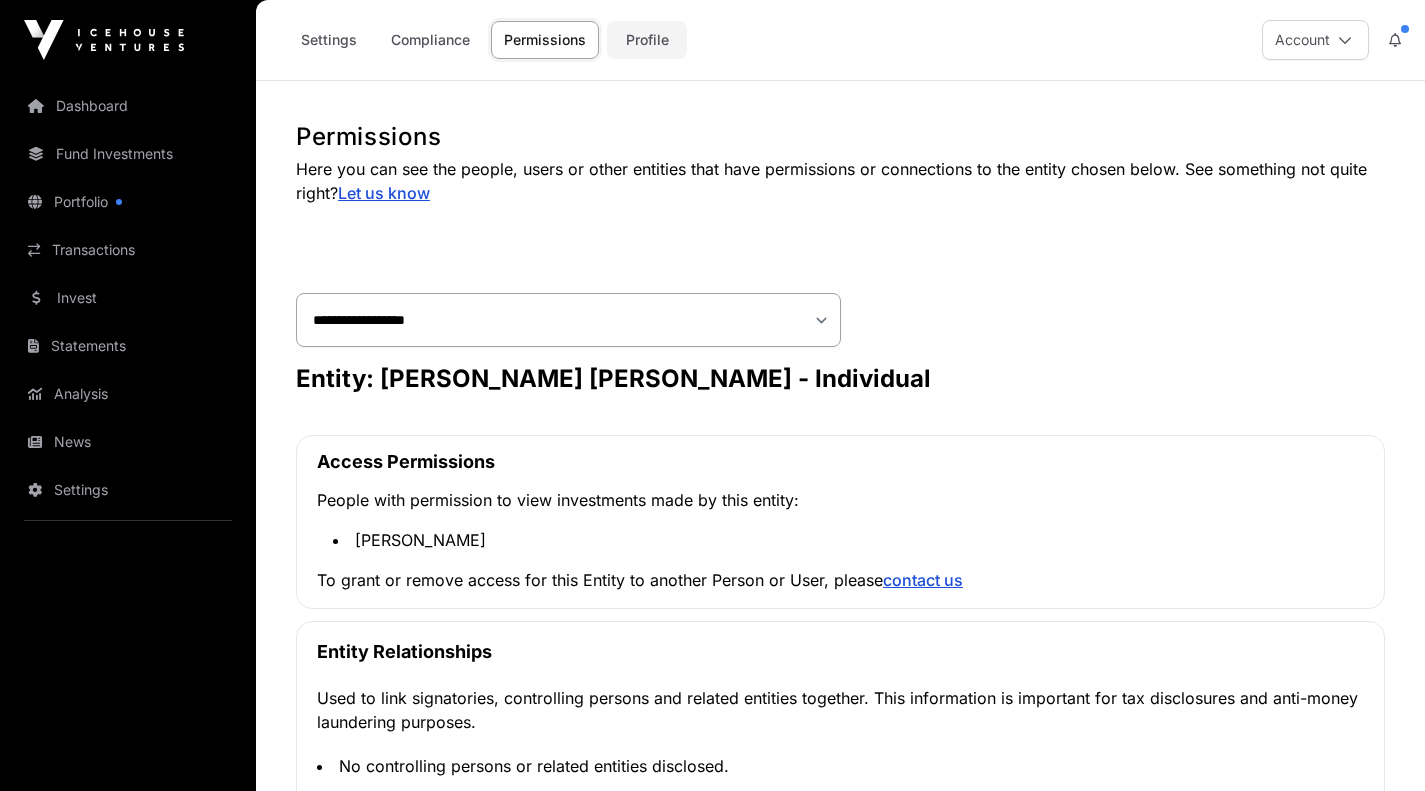 click on "Profile" 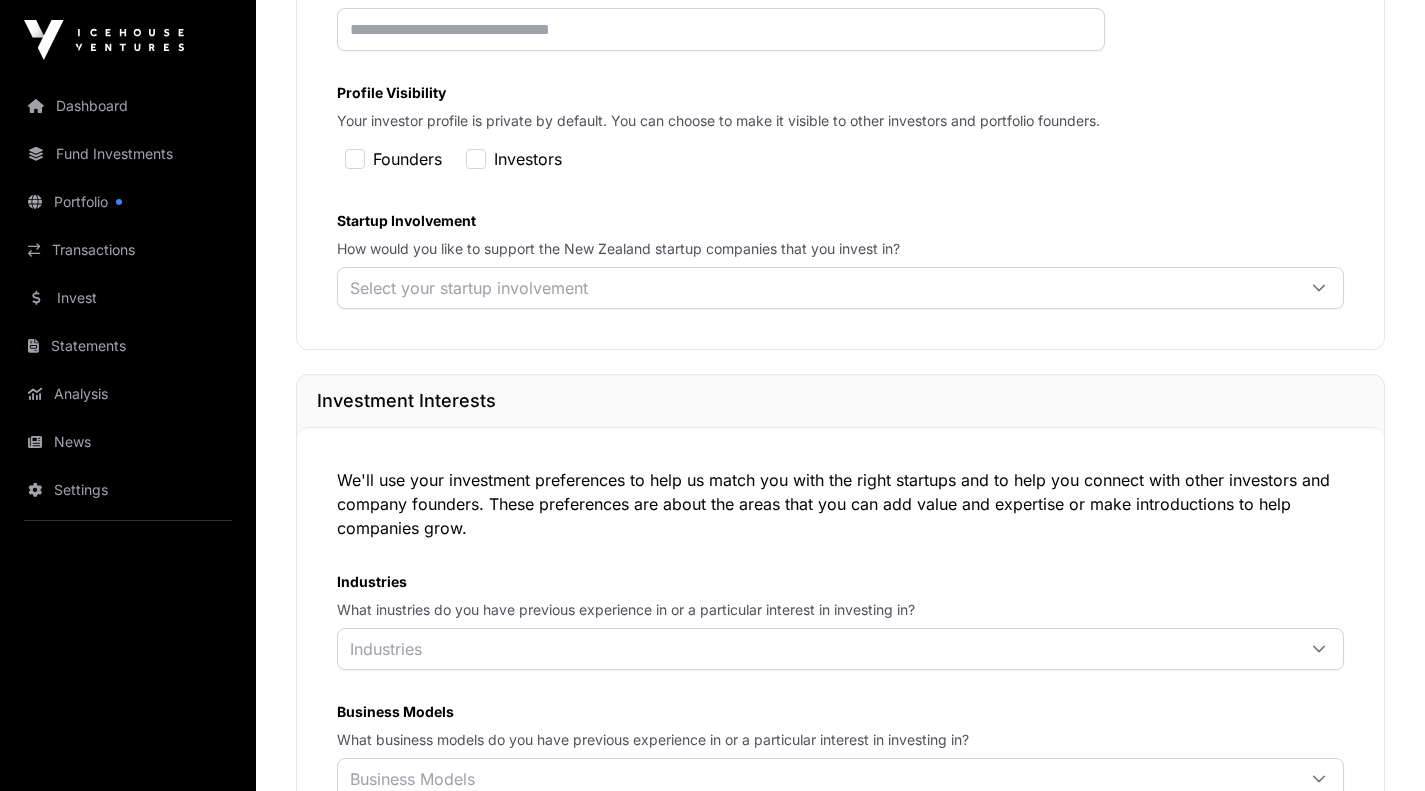 scroll, scrollTop: 595, scrollLeft: 0, axis: vertical 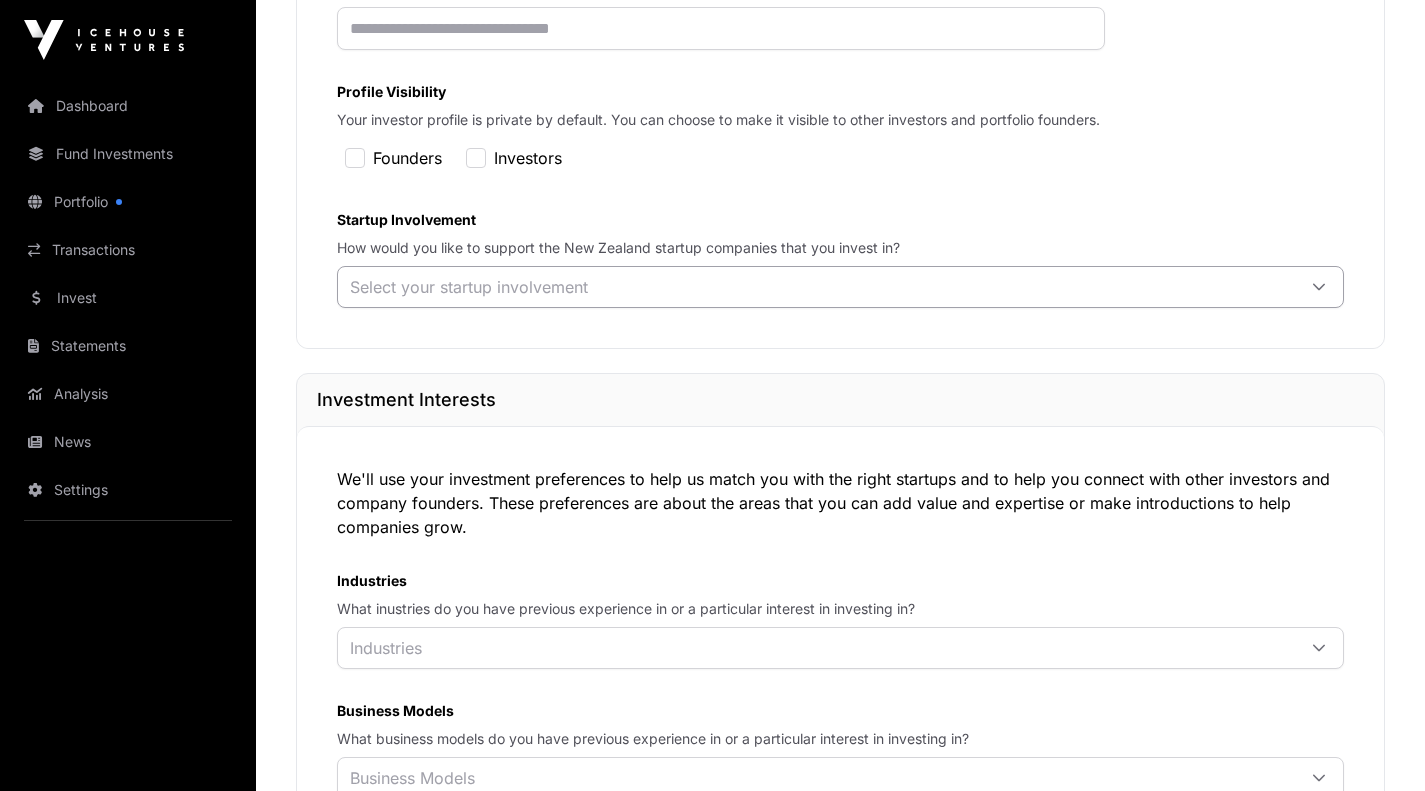 click 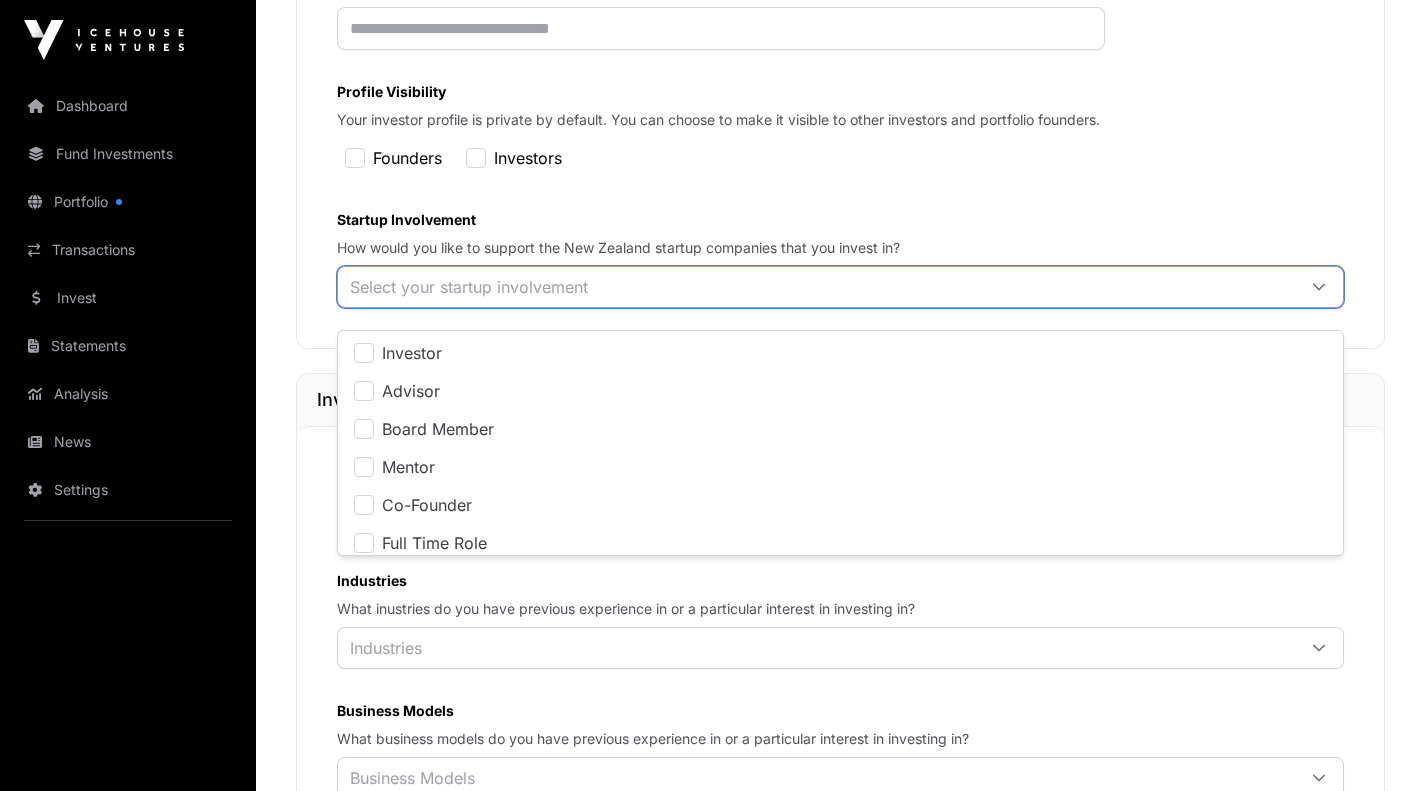 scroll, scrollTop: 20, scrollLeft: 13, axis: both 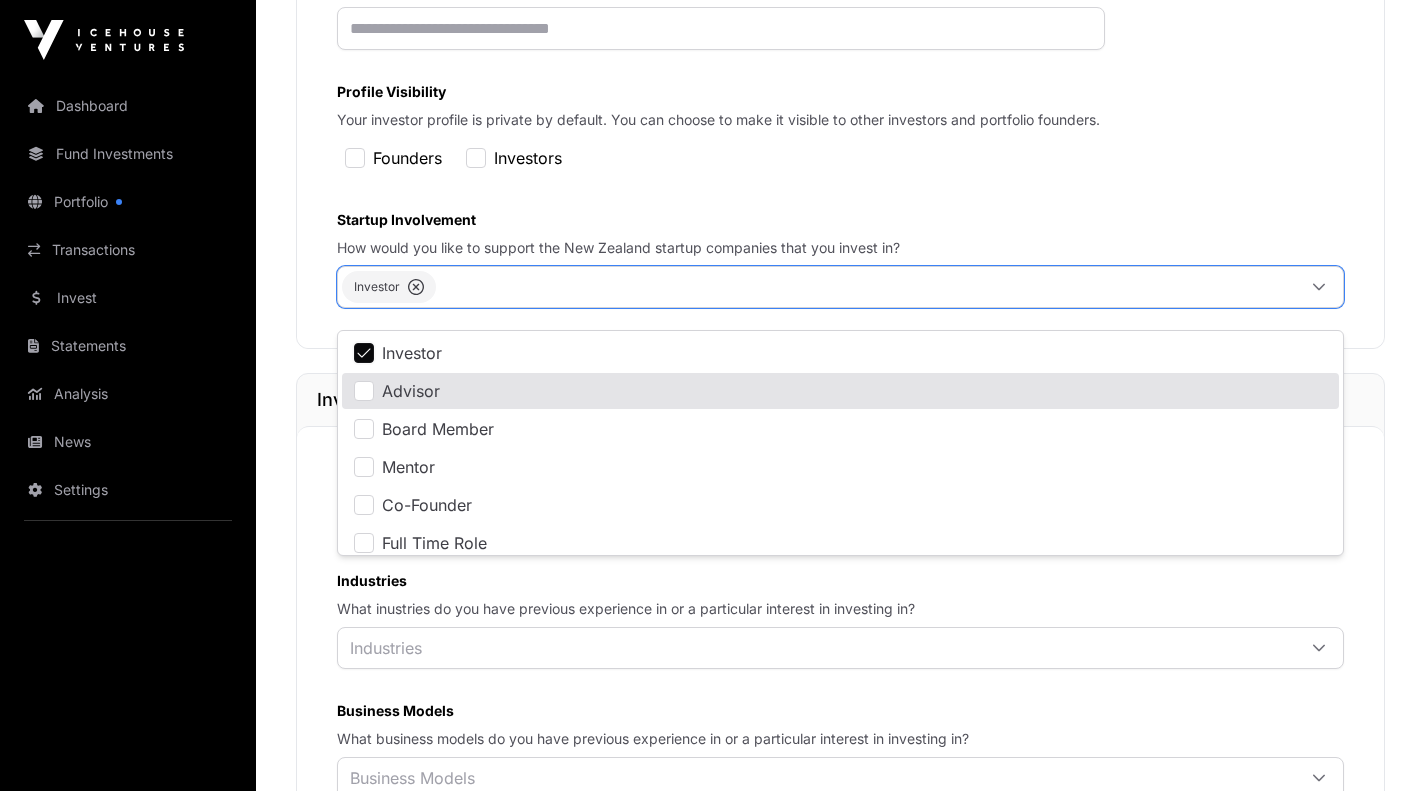 click on "Your investor profile is private by default. You can choose to make it visible to other investors and portfolio founders." 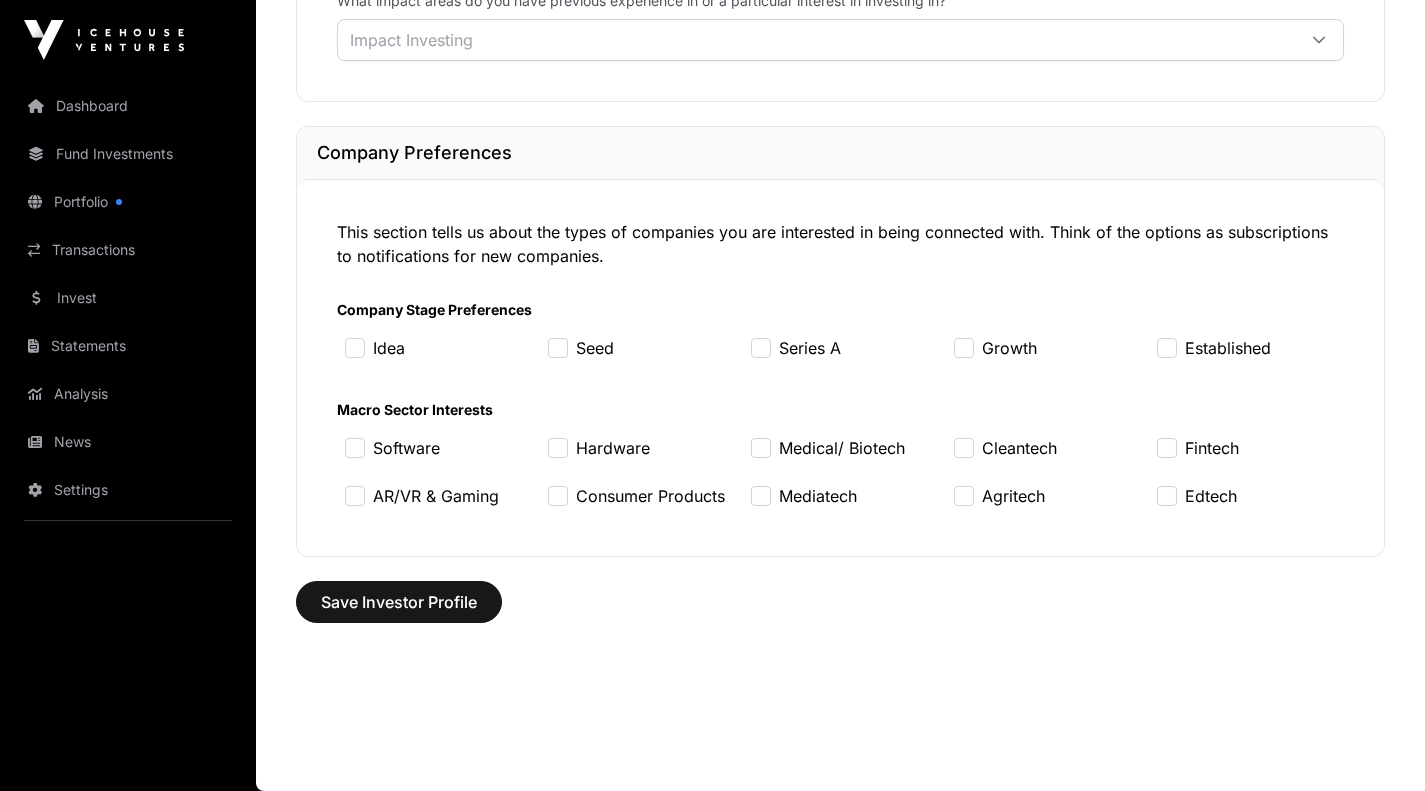 scroll, scrollTop: 1818, scrollLeft: 0, axis: vertical 